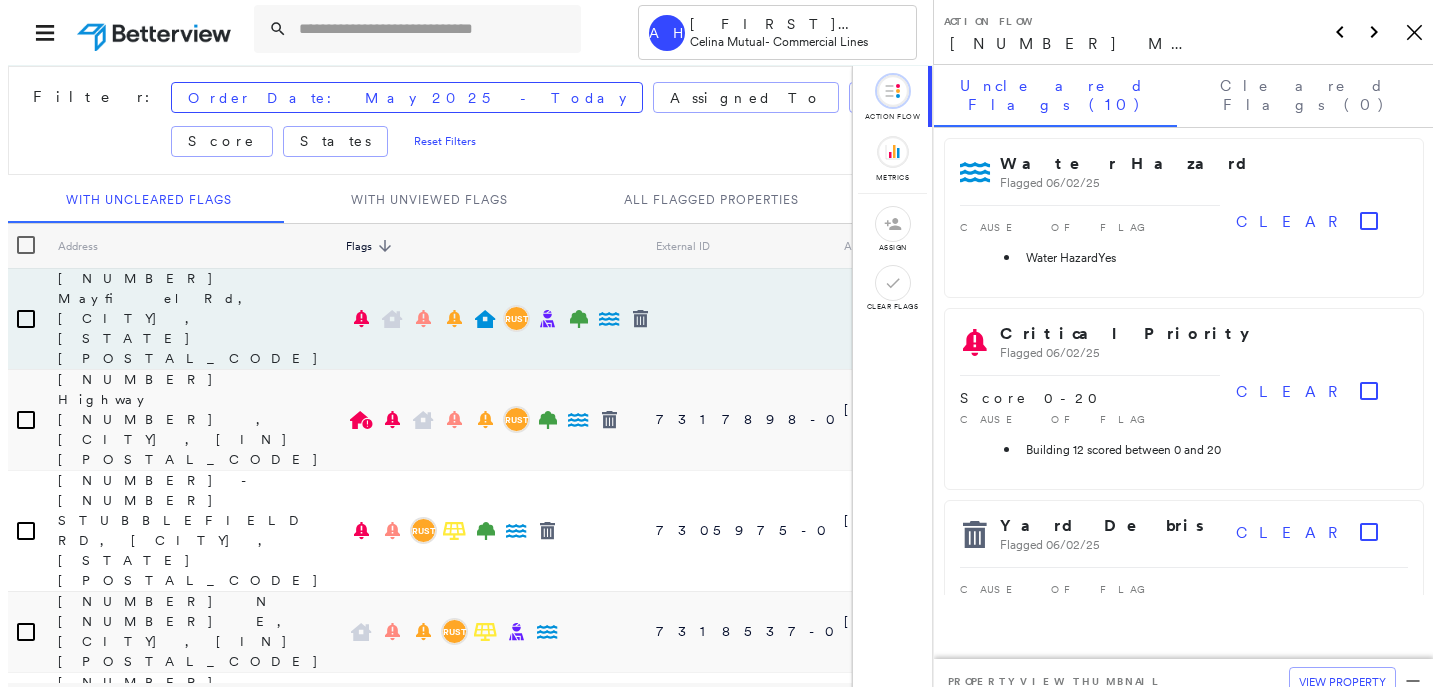 scroll, scrollTop: 0, scrollLeft: 0, axis: both 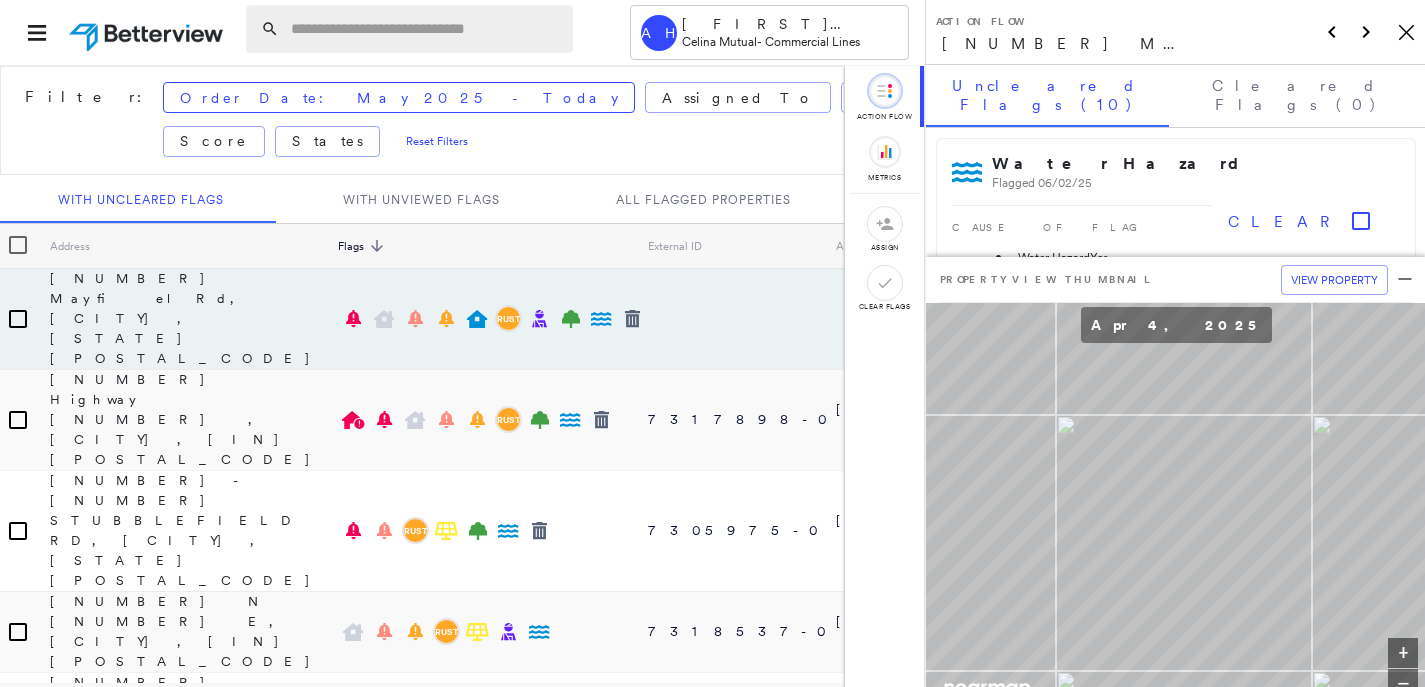 click at bounding box center [426, 29] 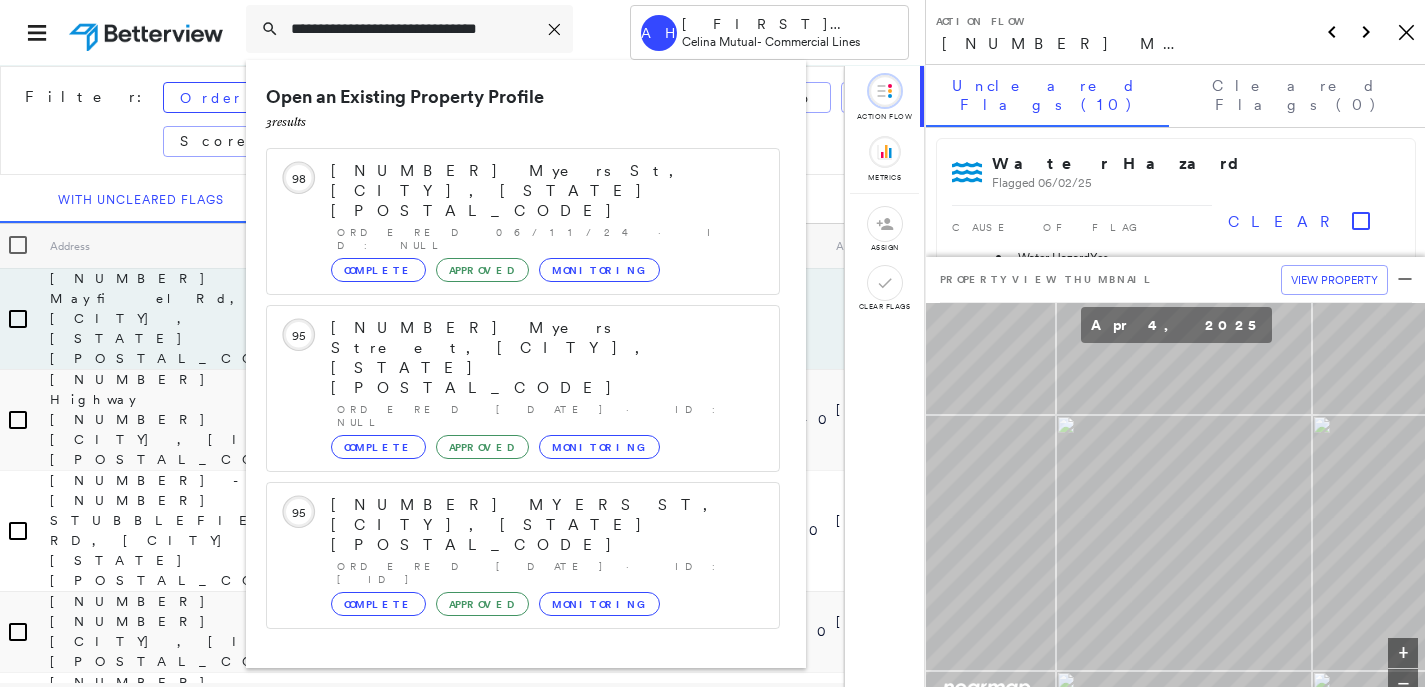 type on "**********" 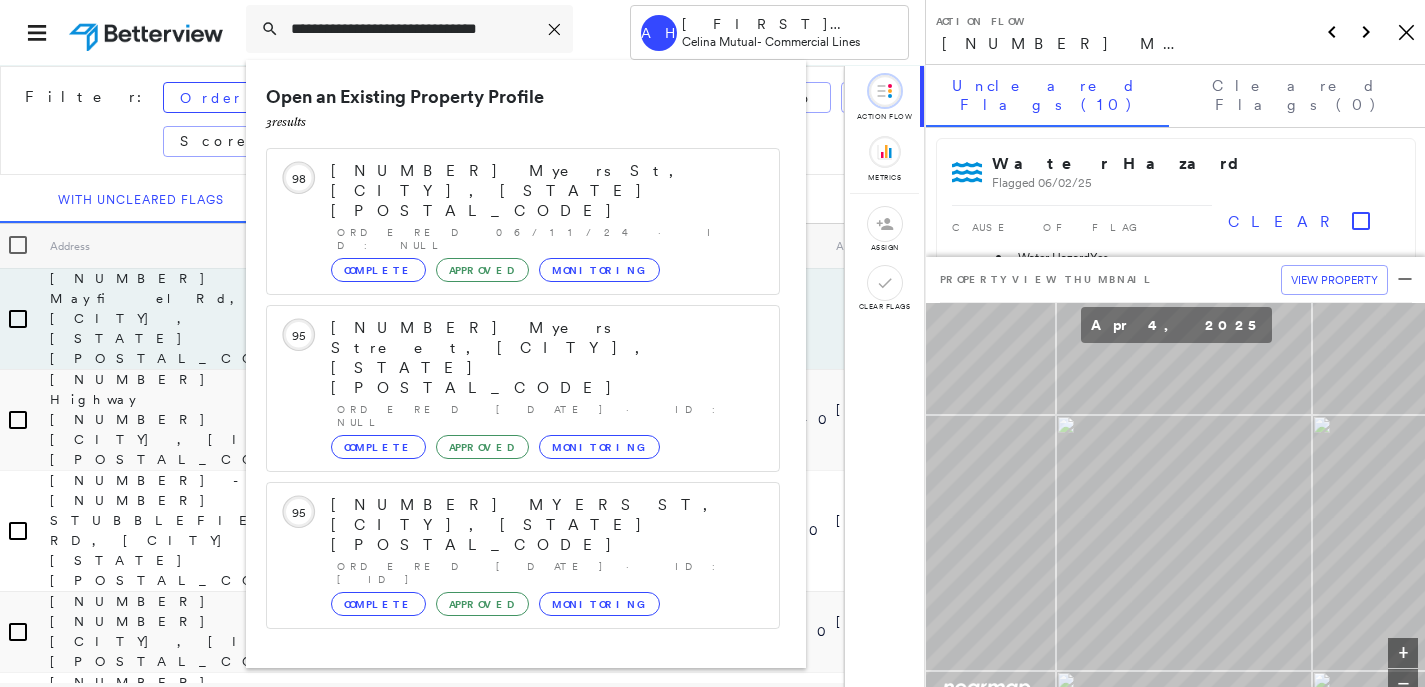 click 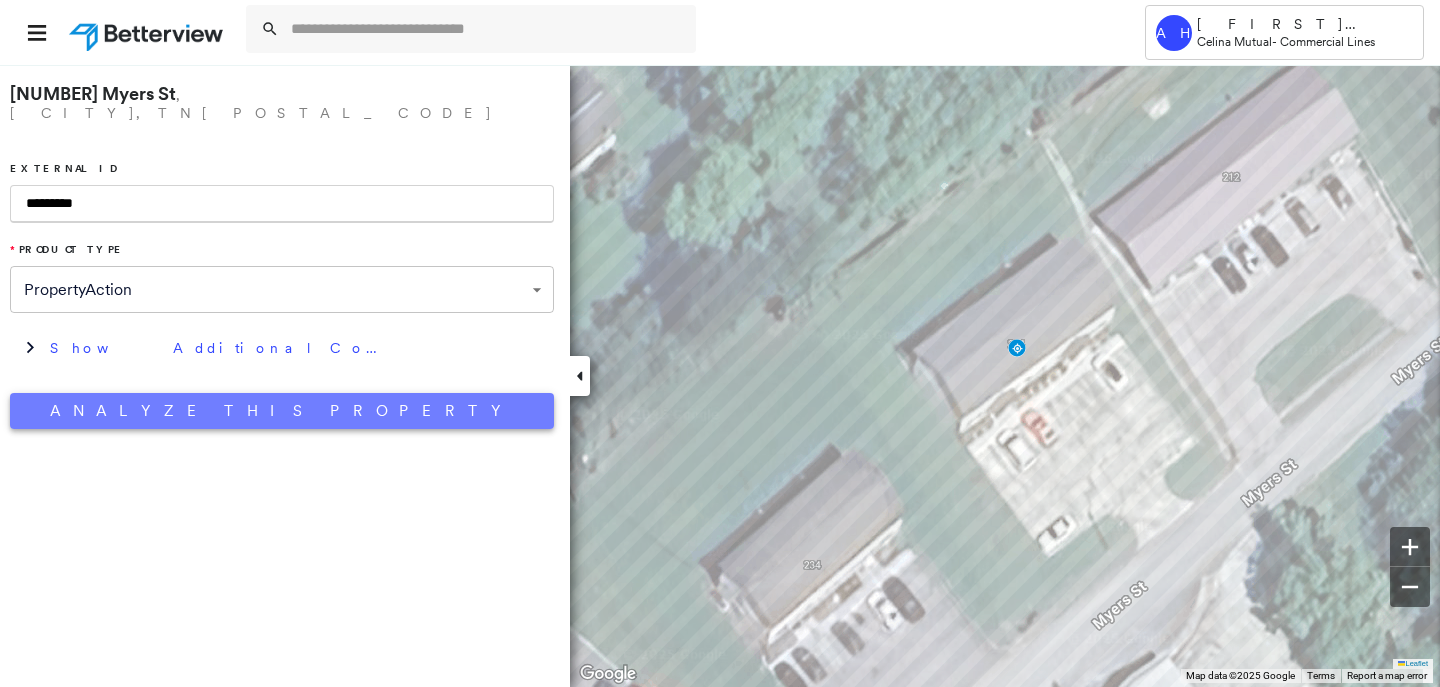 type on "*********" 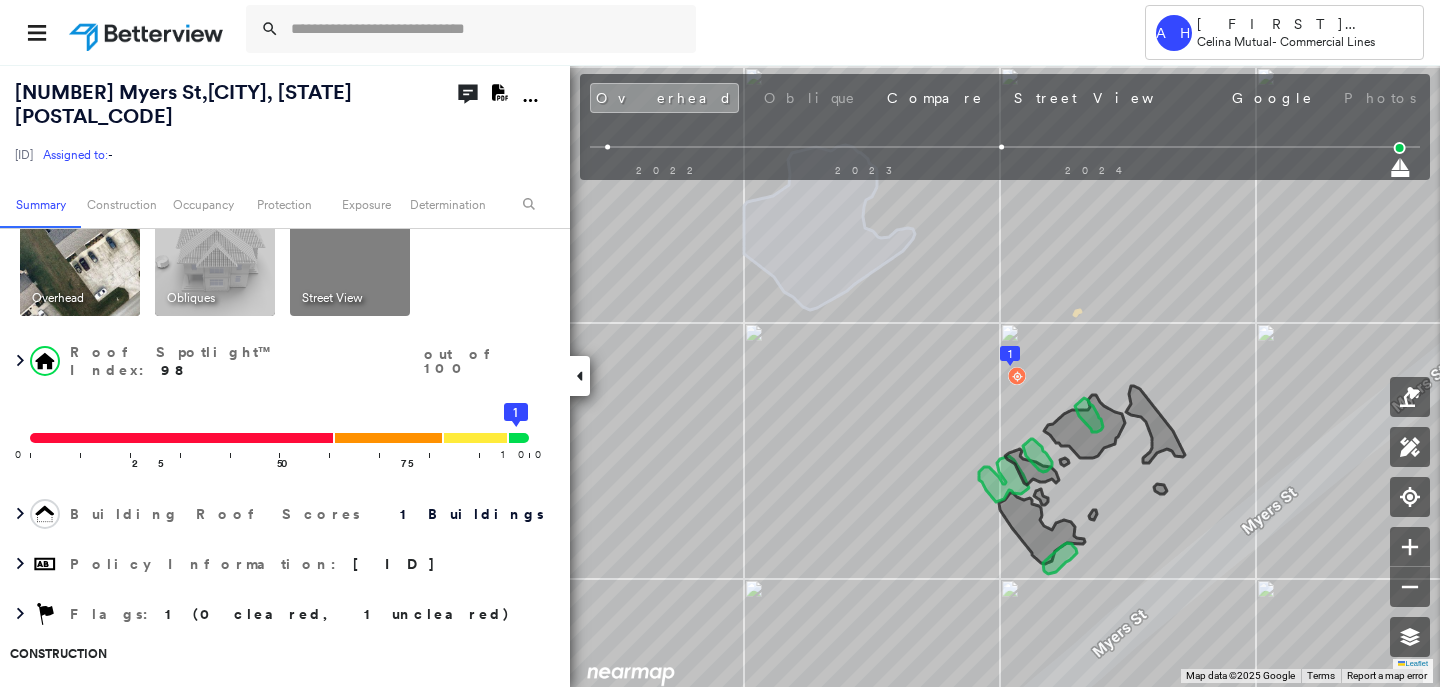 scroll, scrollTop: 0, scrollLeft: 0, axis: both 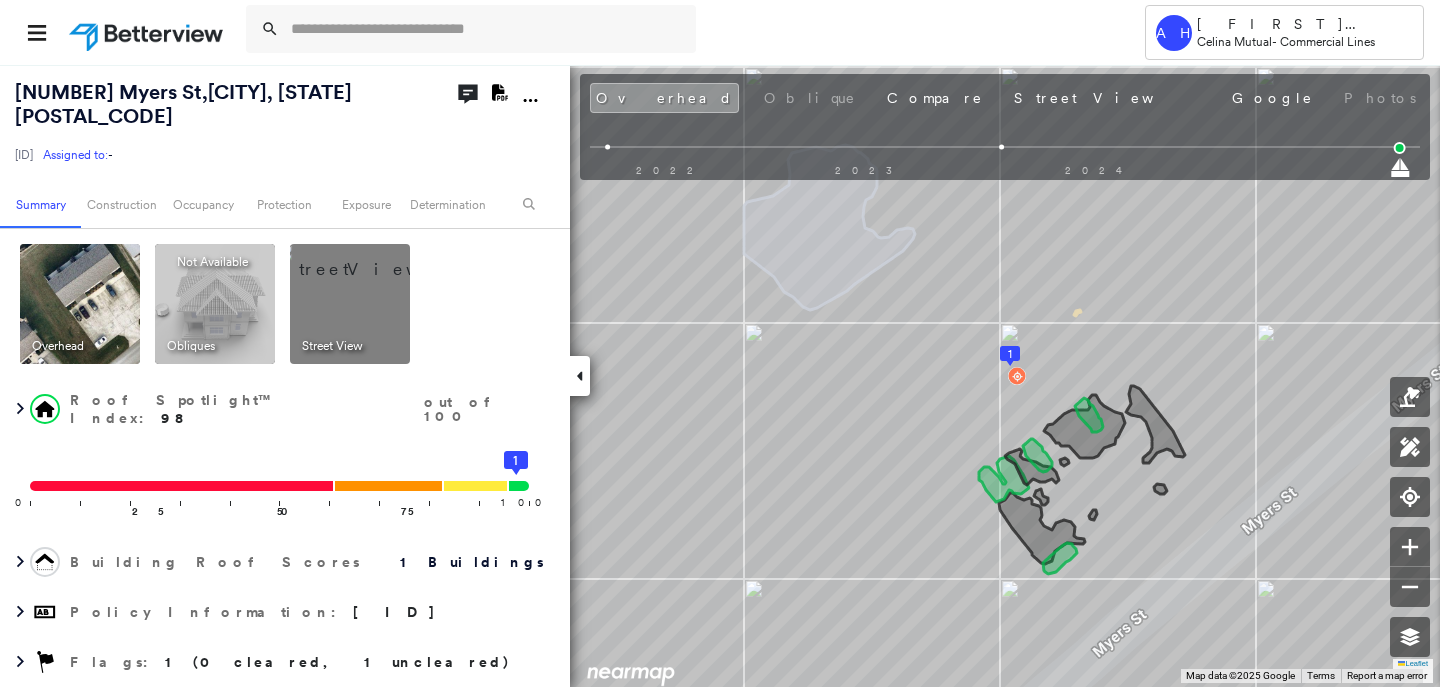 click 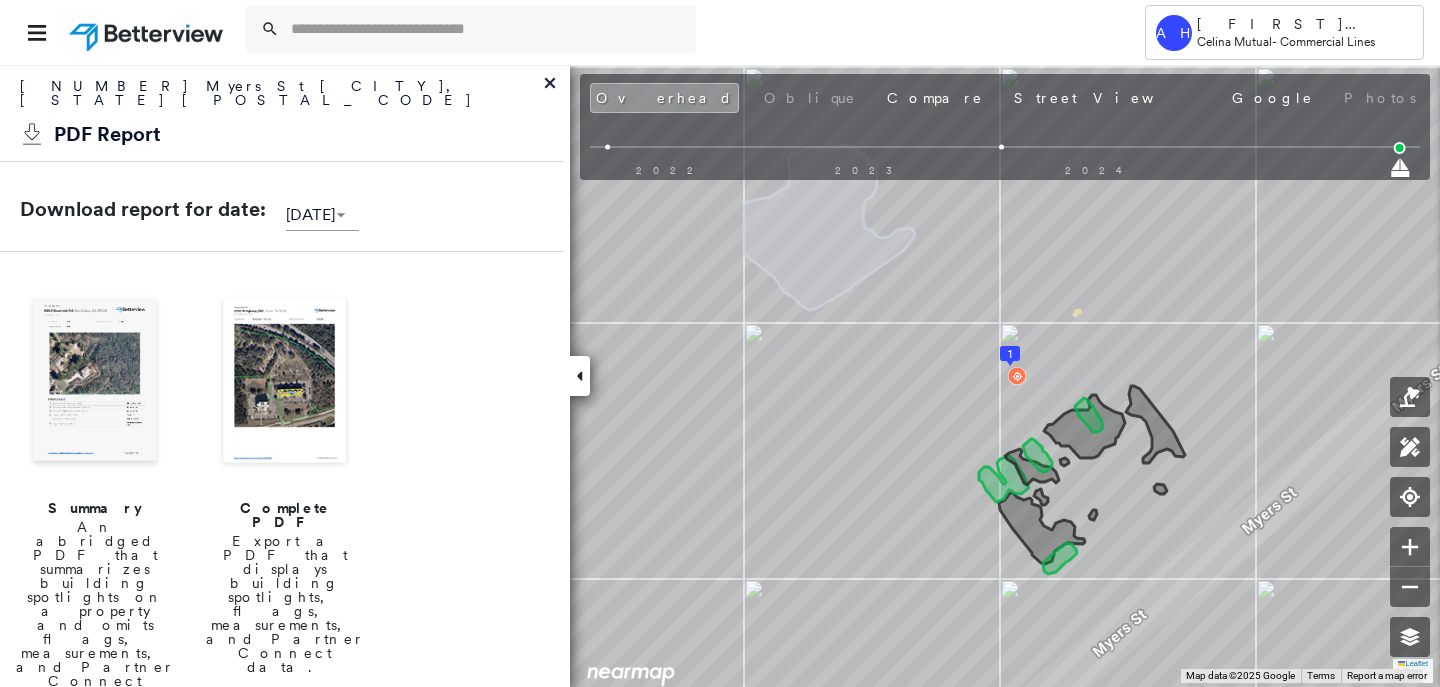 click at bounding box center (95, 382) 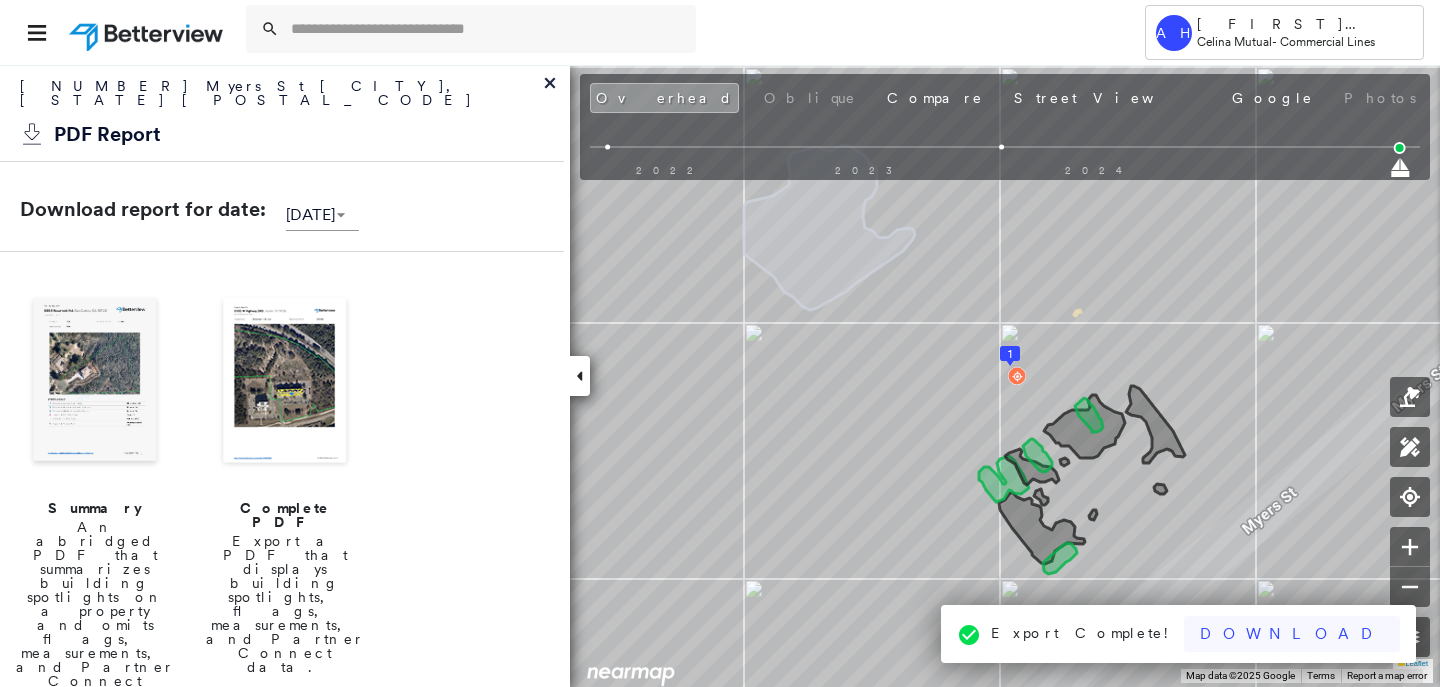 click on "Download" at bounding box center (1292, 634) 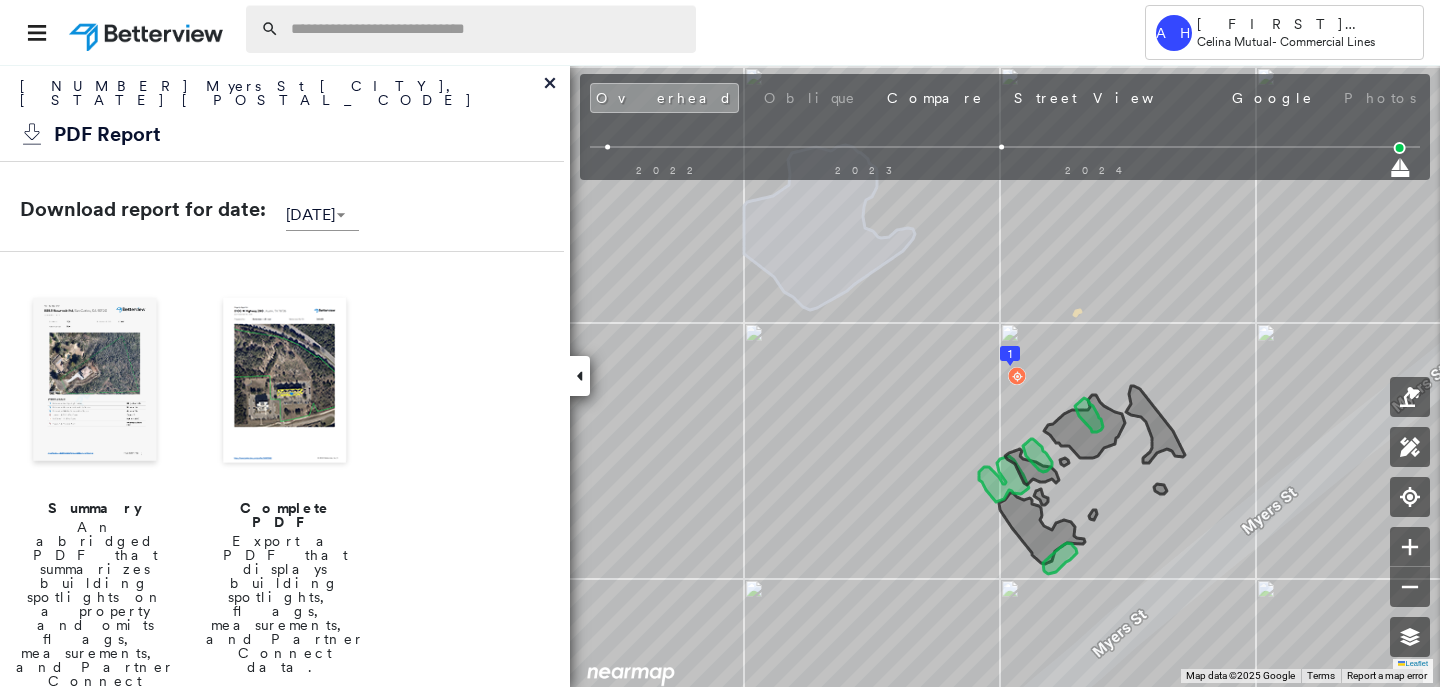 click at bounding box center (487, 29) 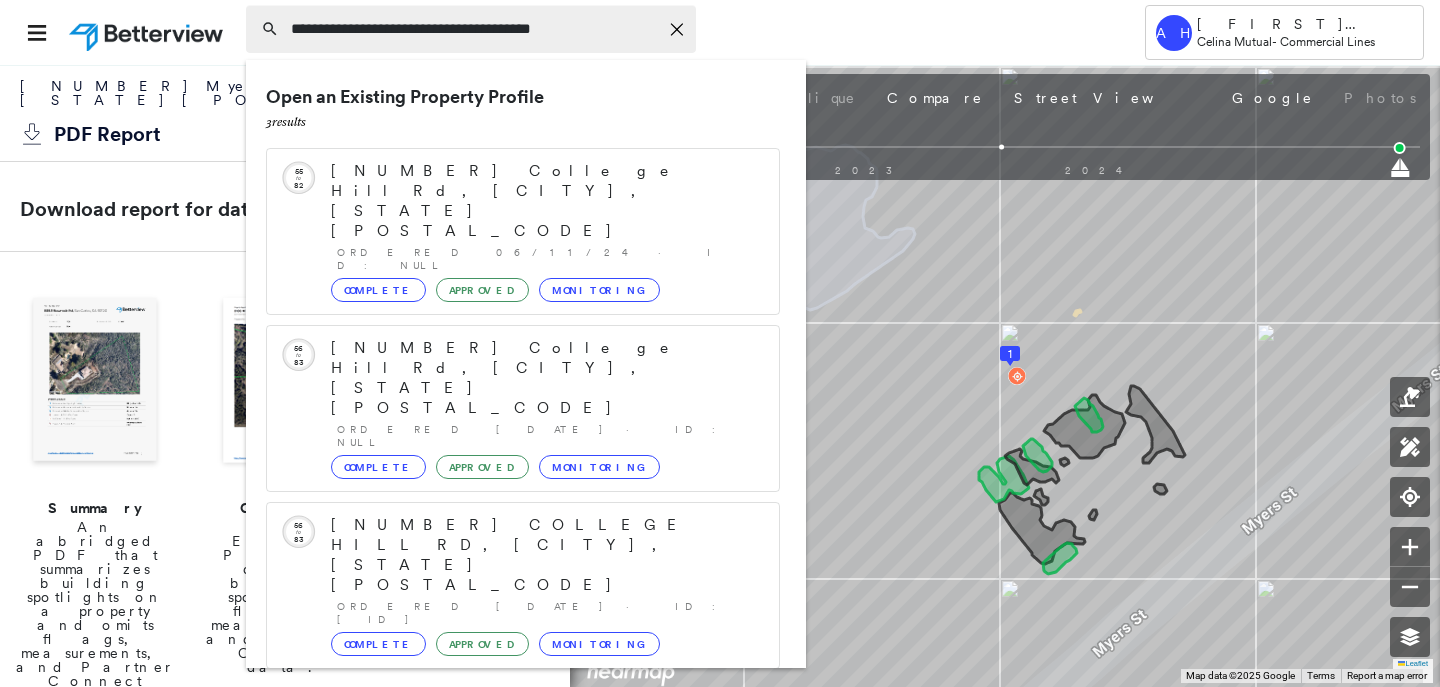 type on "**********" 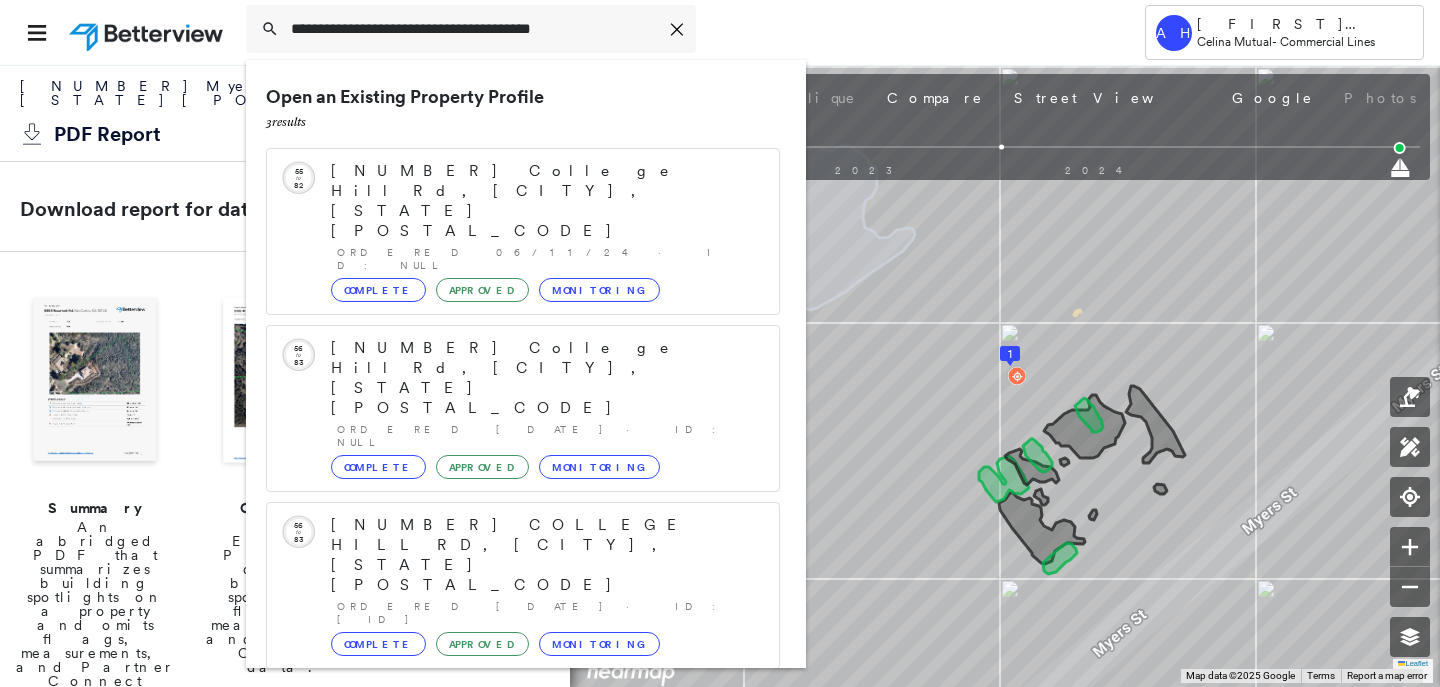 click on "[NUMBER] College Hill Rd, [CITY], [STATE] [POSTAL_CODE]" at bounding box center [501, 805] 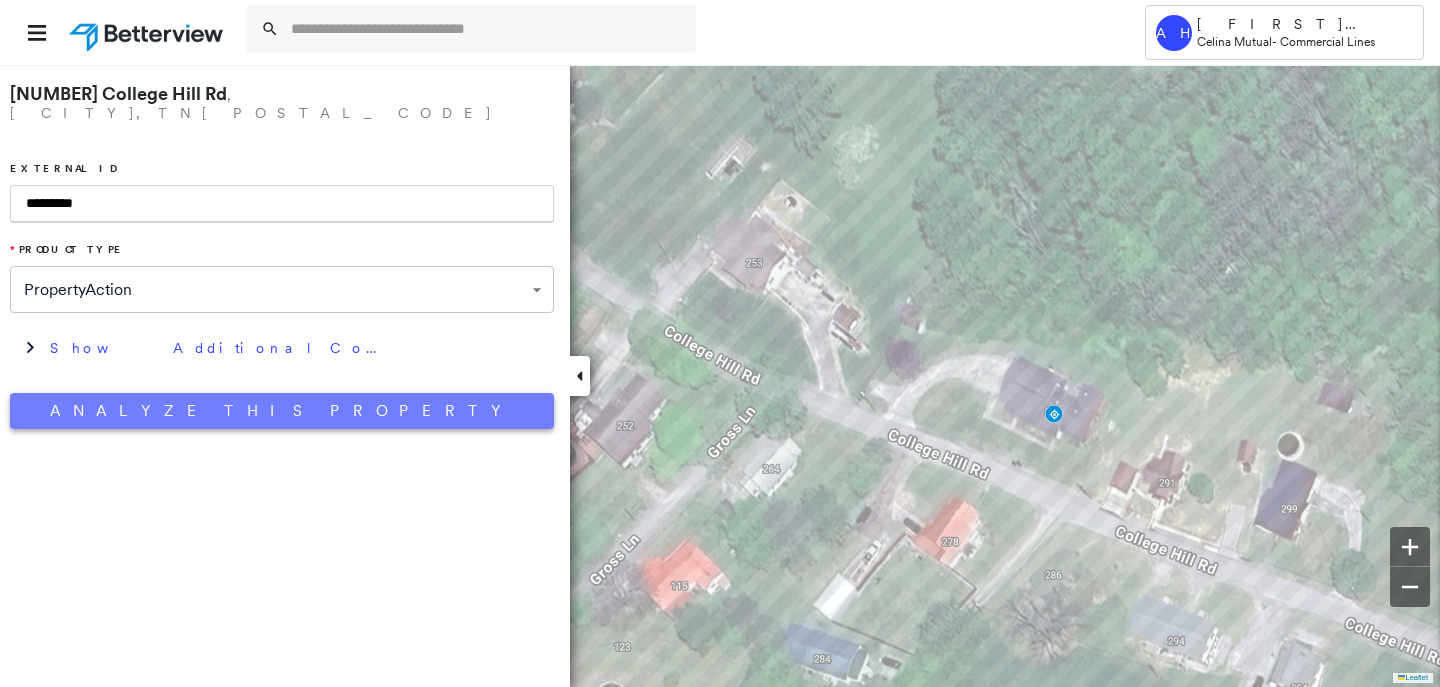 type on "*********" 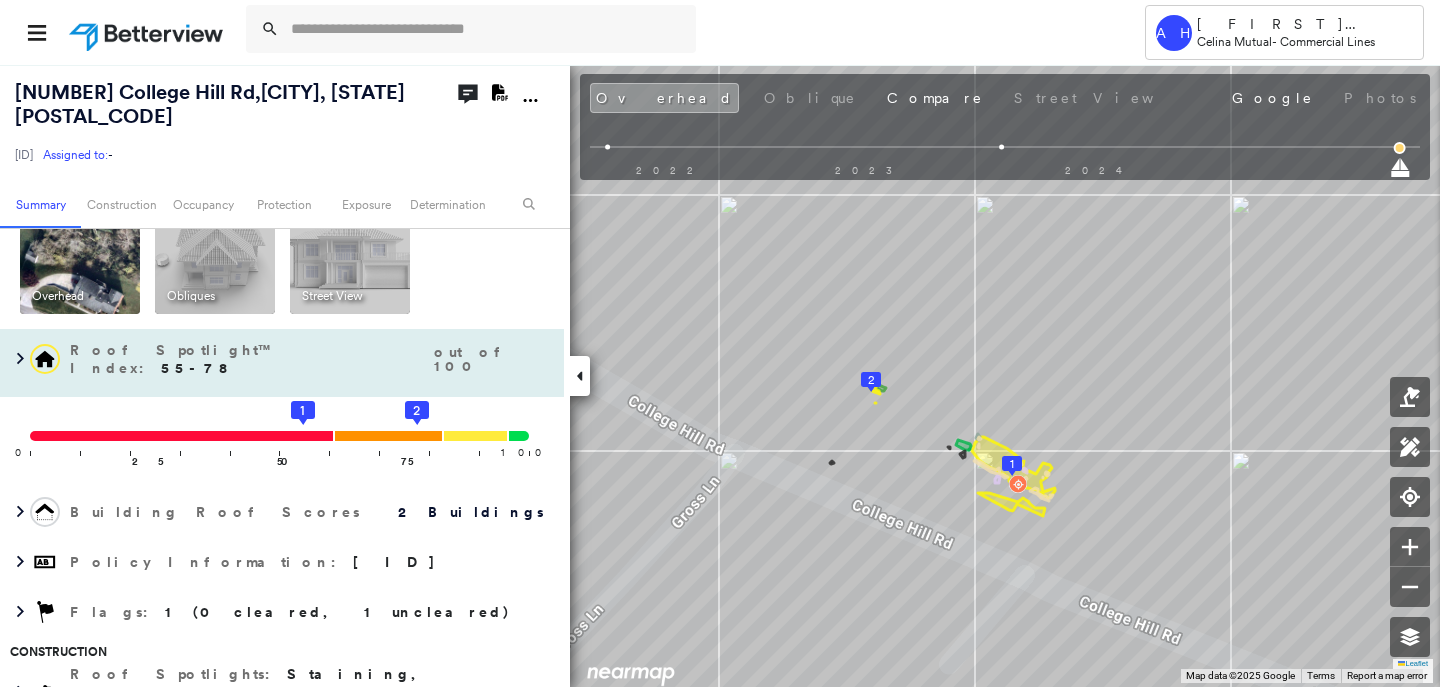 scroll, scrollTop: 0, scrollLeft: 0, axis: both 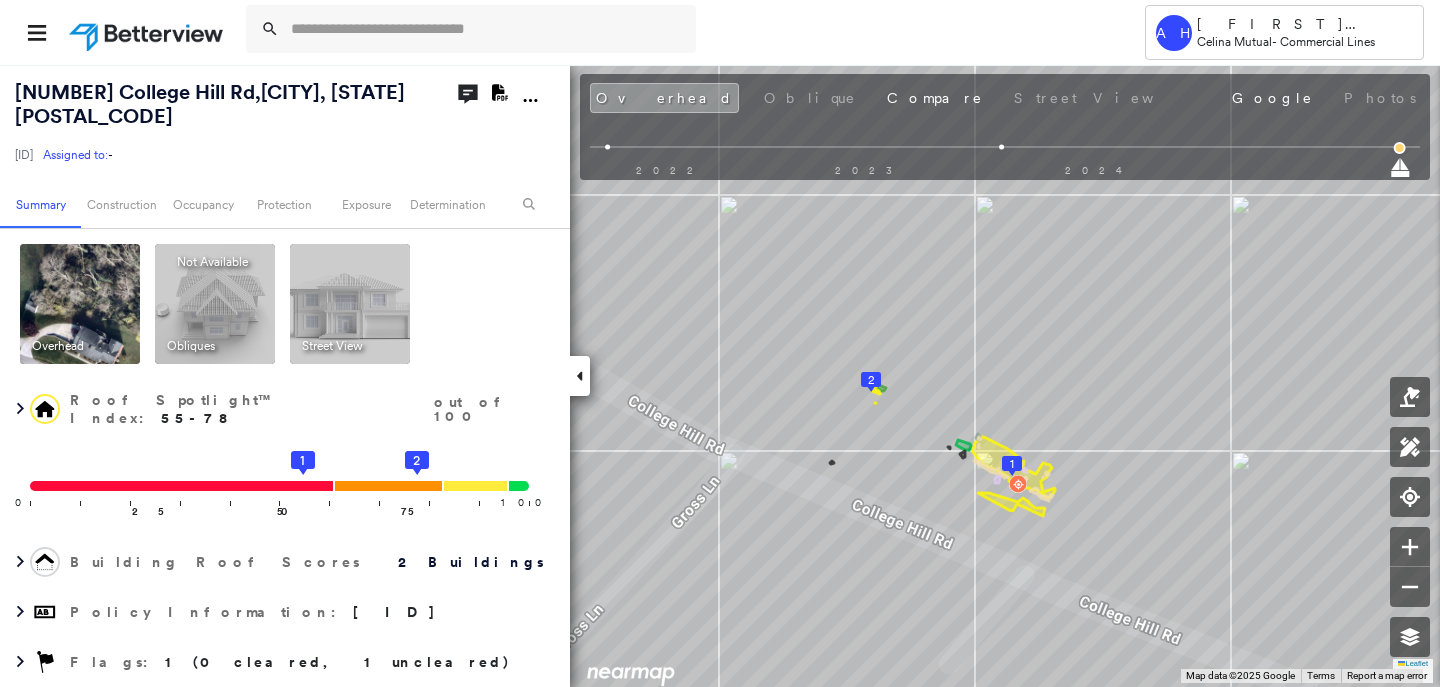 click 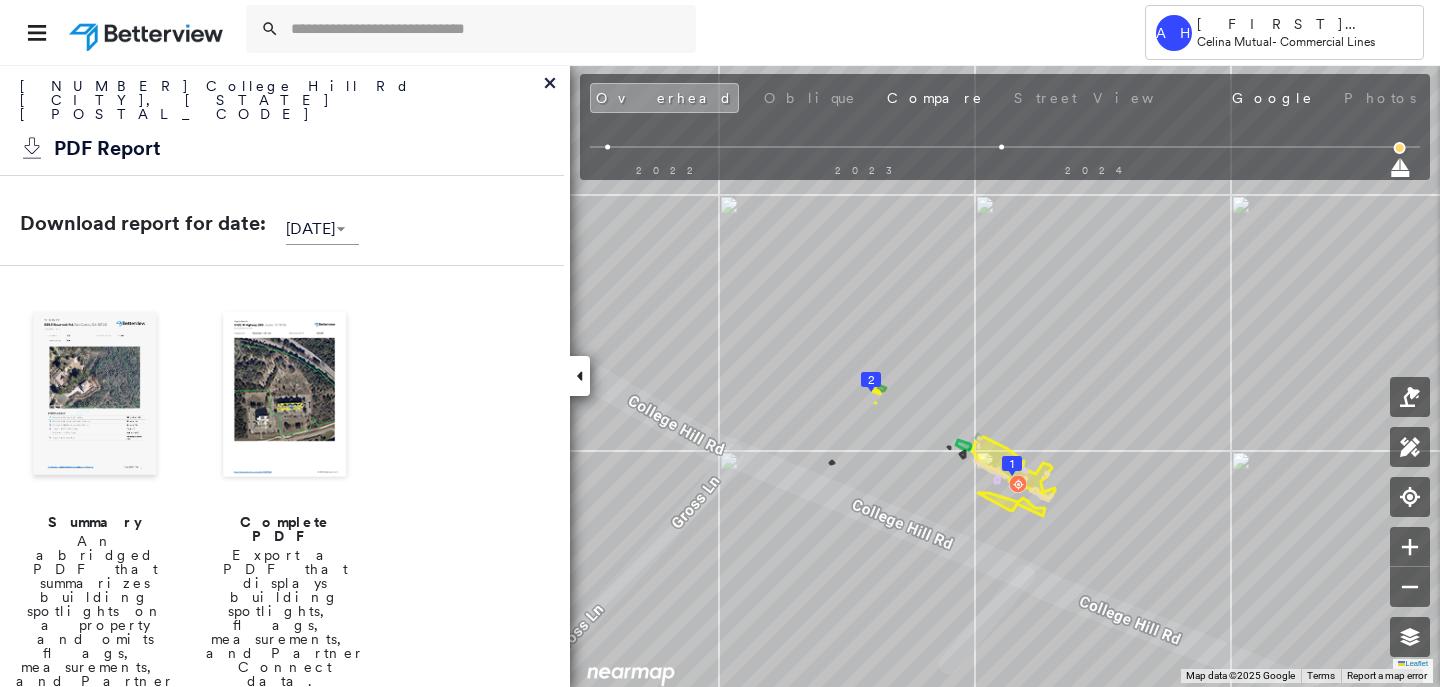 click at bounding box center [95, 396] 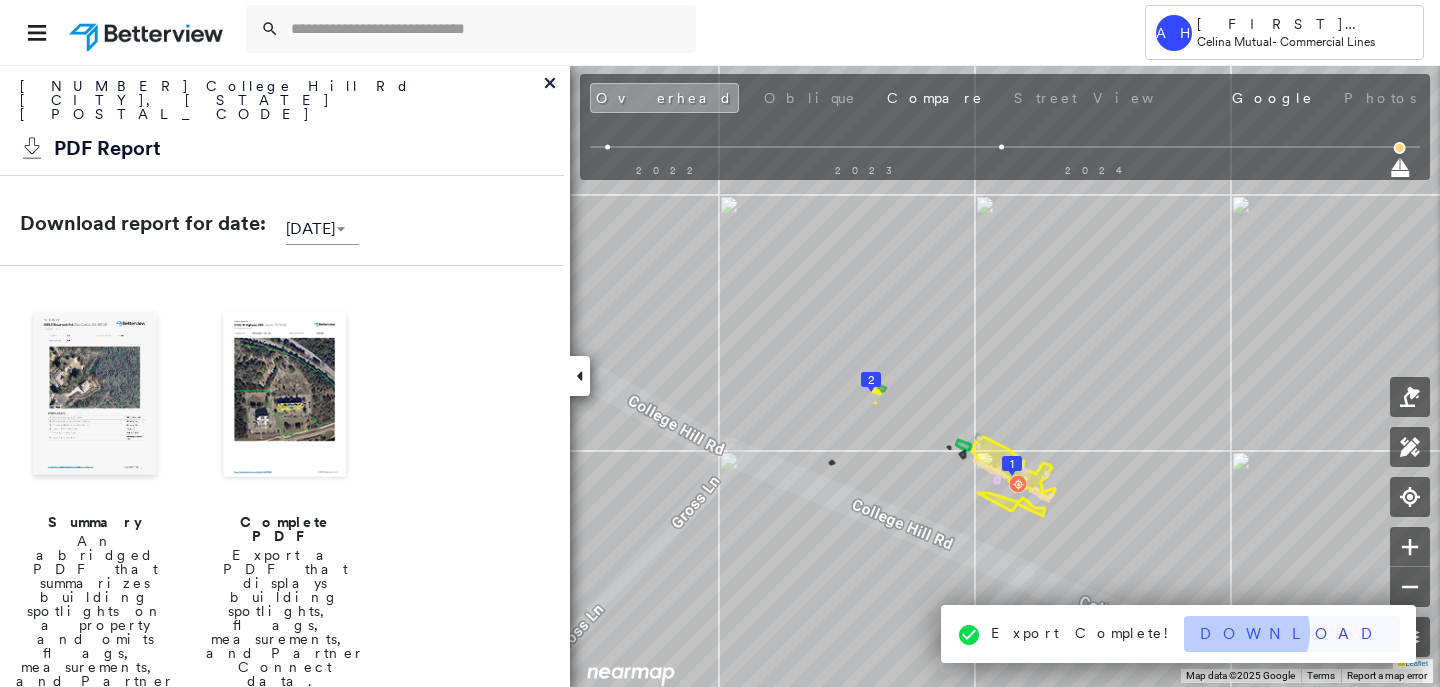 click on "Download" at bounding box center [1292, 634] 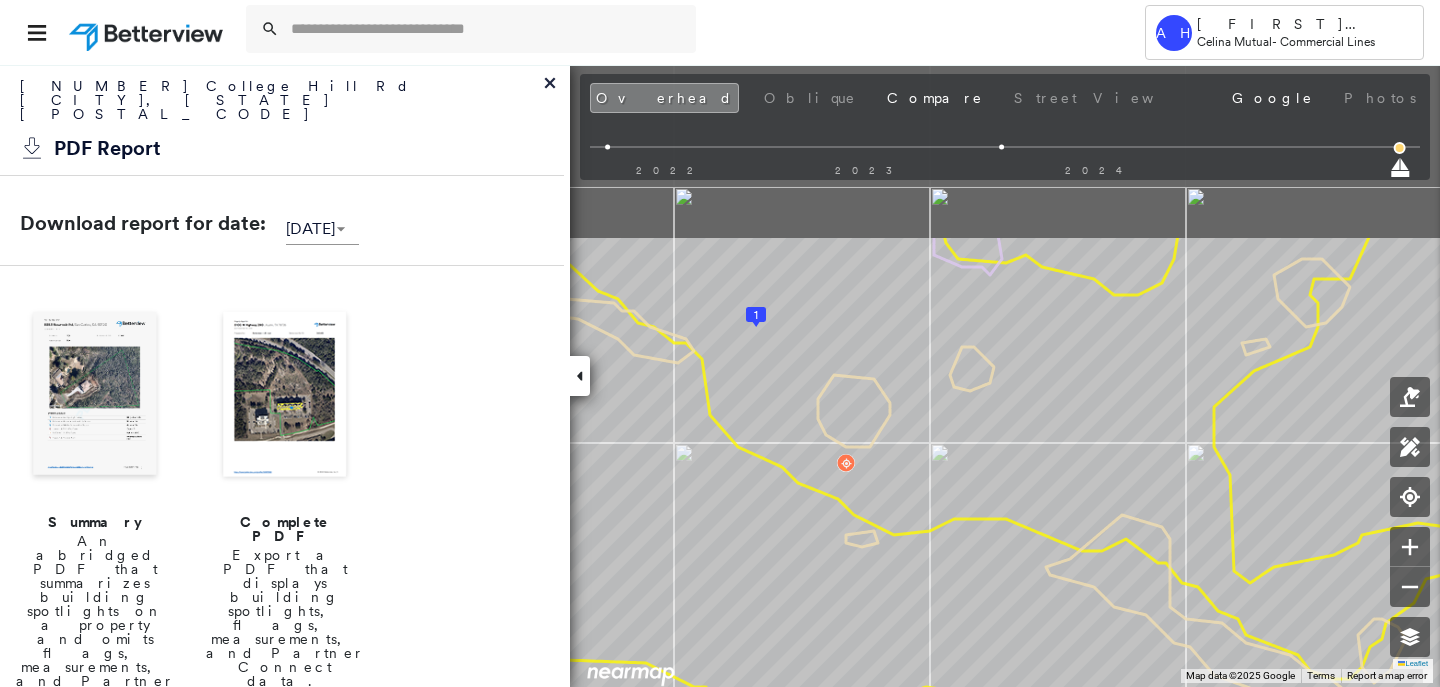 drag, startPoint x: 777, startPoint y: 448, endPoint x: 1308, endPoint y: 682, distance: 580.2732 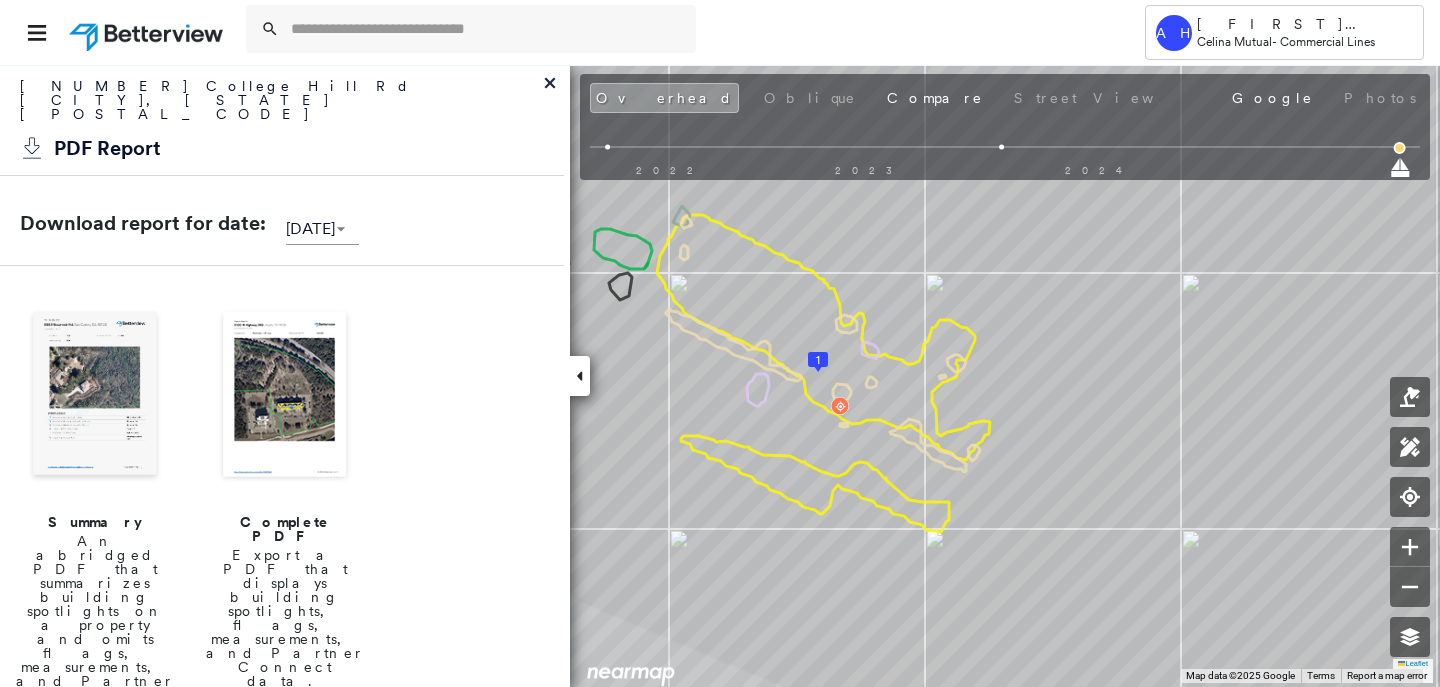 click on "Summary An abridged PDF that summarizes building spotlights on a property and omits flags, measurements, and Partner Connect data Complete PDF Export a PDF that displays building spotlights, flags, measurements, and Partner Connect data. Executive Overview Two page overview of the property that summarizes property and building conditions, for Executives. Agent Overview Two page overview of the property that summarizes property and building conditions, without scores, for Agents." at bounding box center (282, 755) 